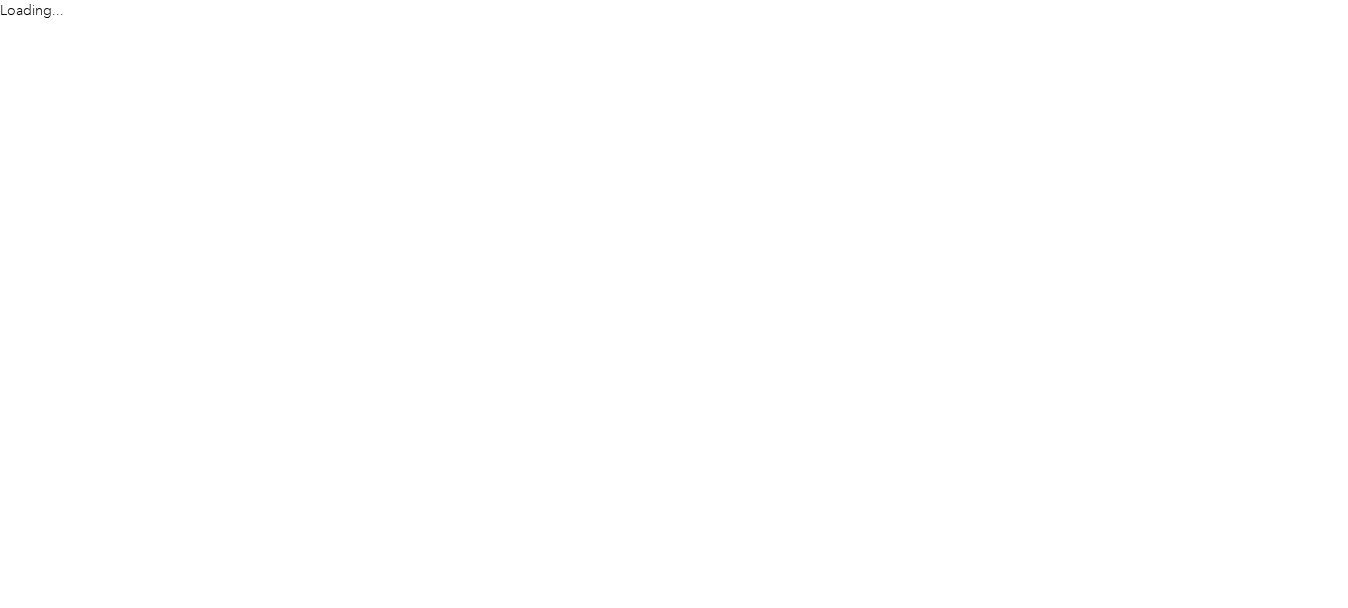 scroll, scrollTop: 0, scrollLeft: 0, axis: both 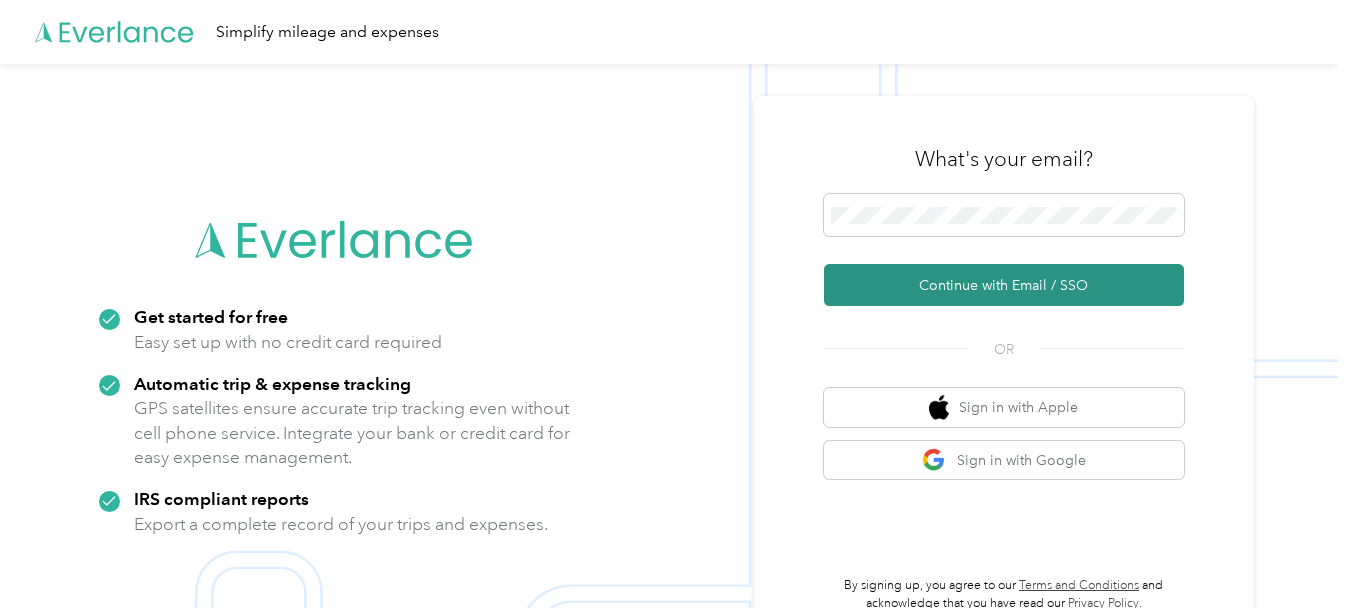 click on "Continue with Email / SSO" at bounding box center (1004, 285) 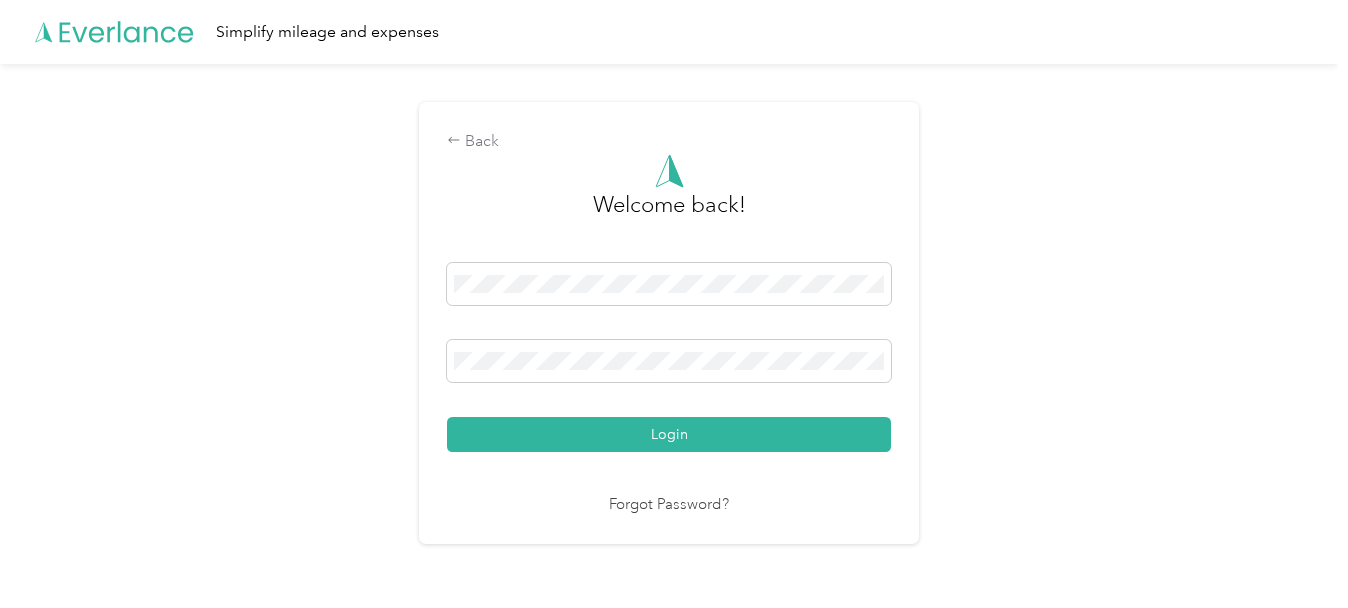 click on "Login" at bounding box center [669, 434] 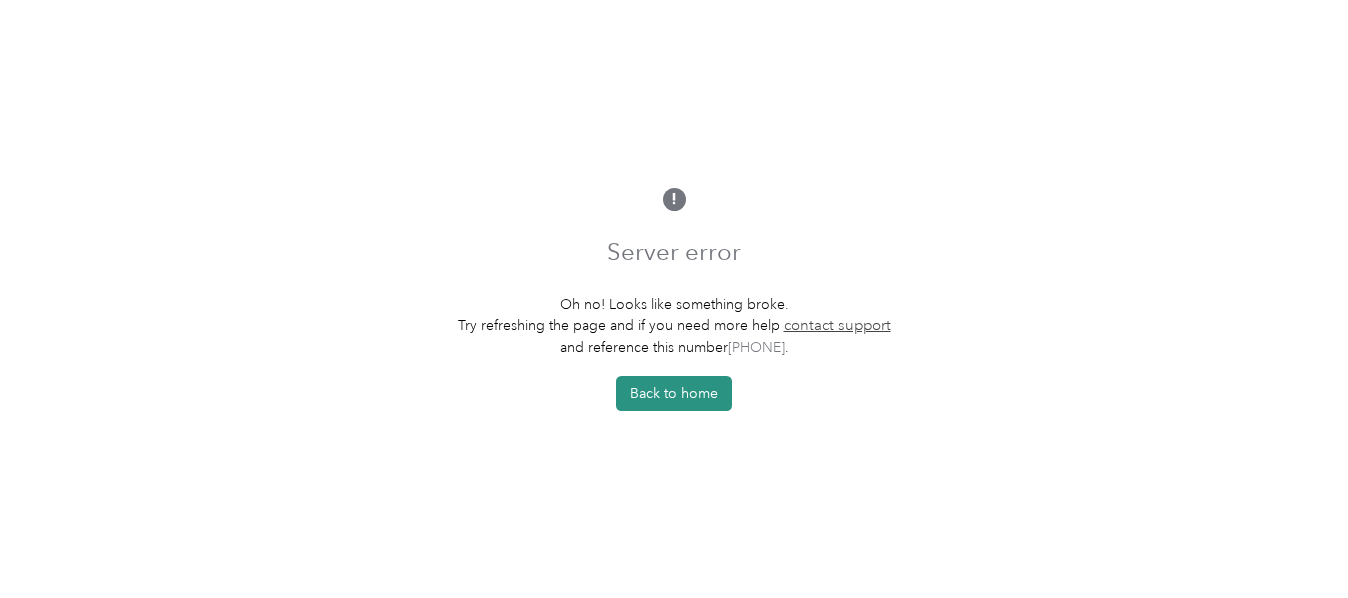 click on "Back to home" at bounding box center [674, 393] 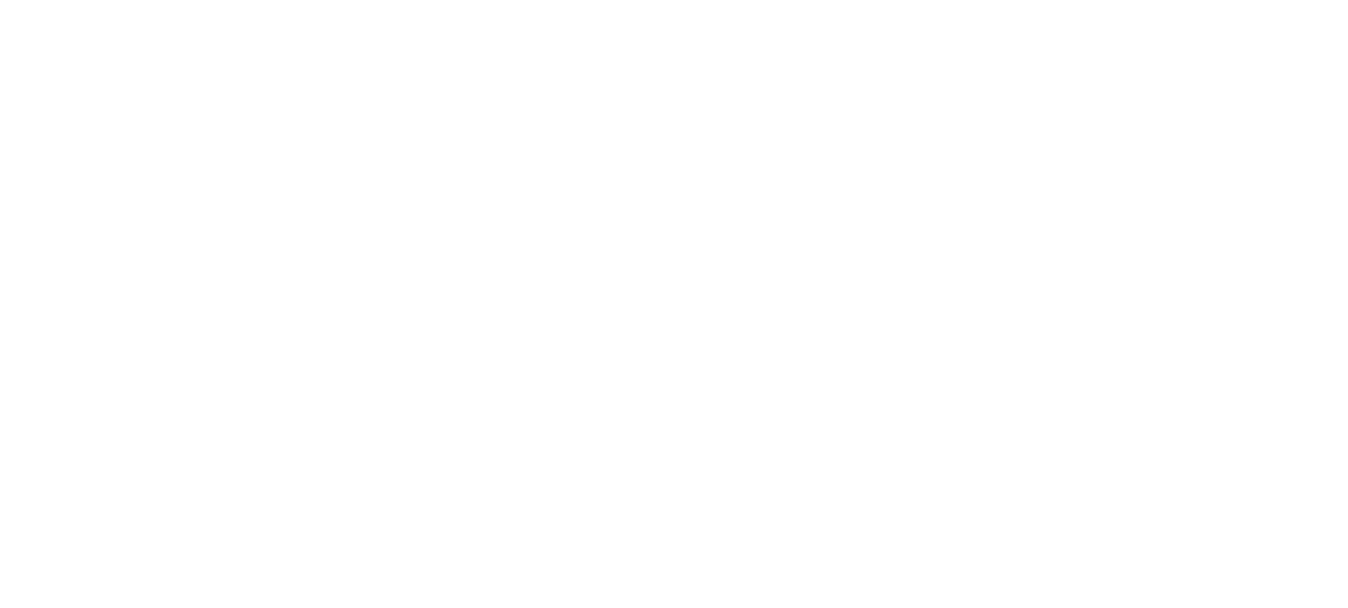 scroll, scrollTop: 0, scrollLeft: 0, axis: both 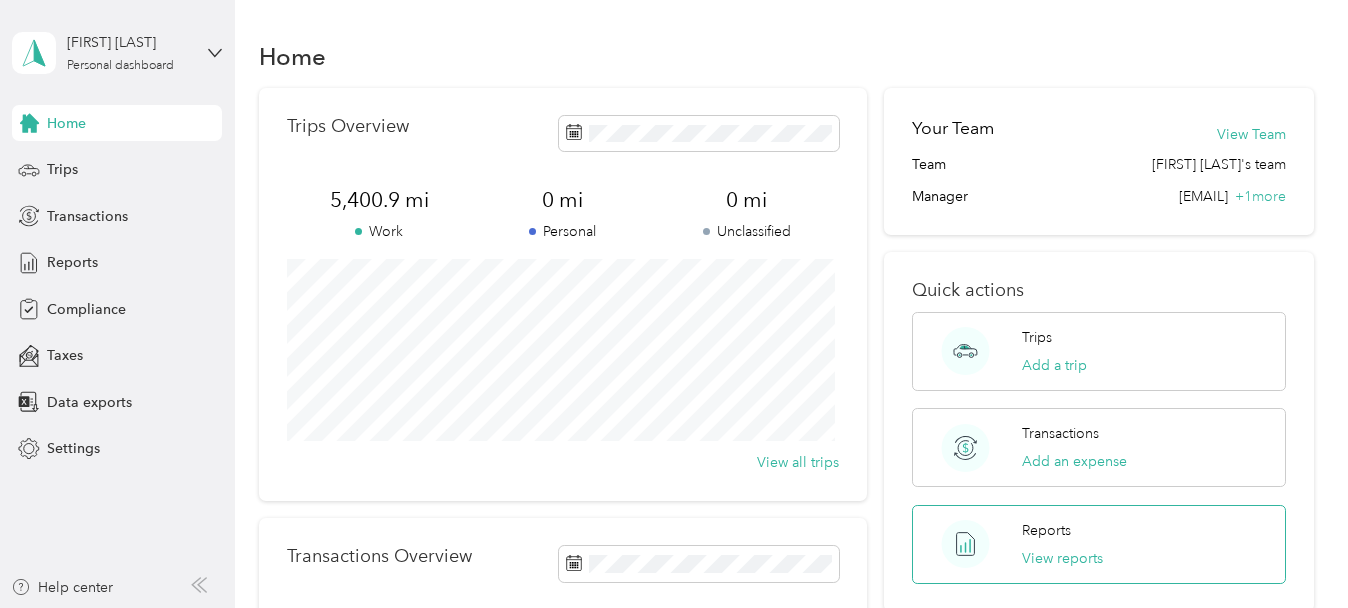 click 